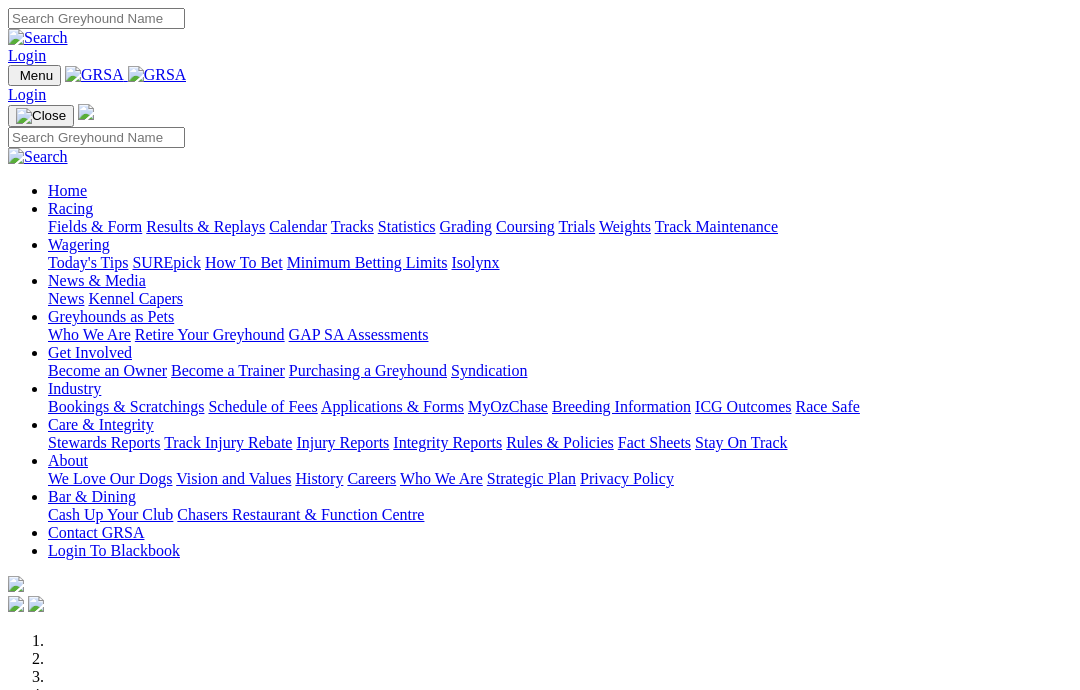scroll, scrollTop: 0, scrollLeft: 0, axis: both 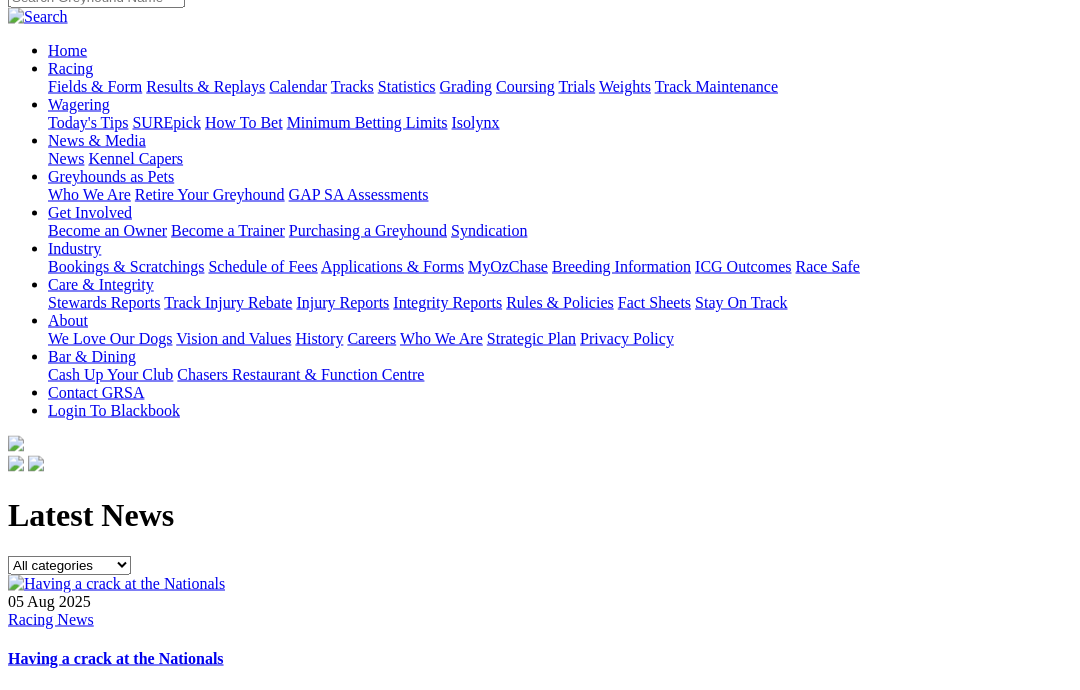 click at bounding box center [116, 584] 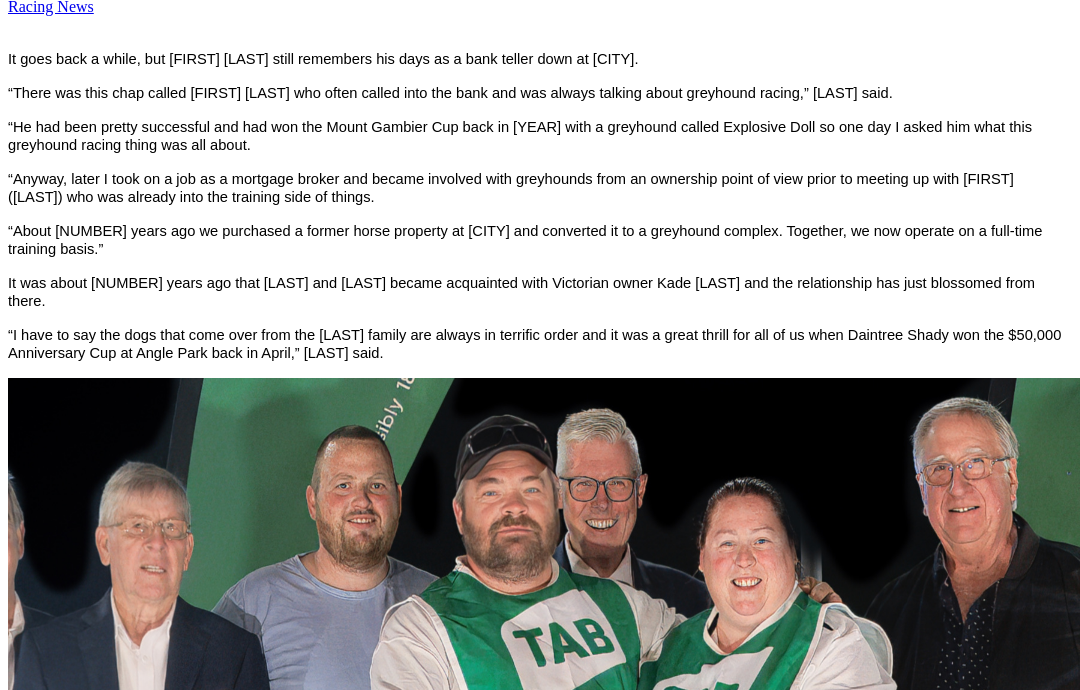 scroll, scrollTop: 750, scrollLeft: 0, axis: vertical 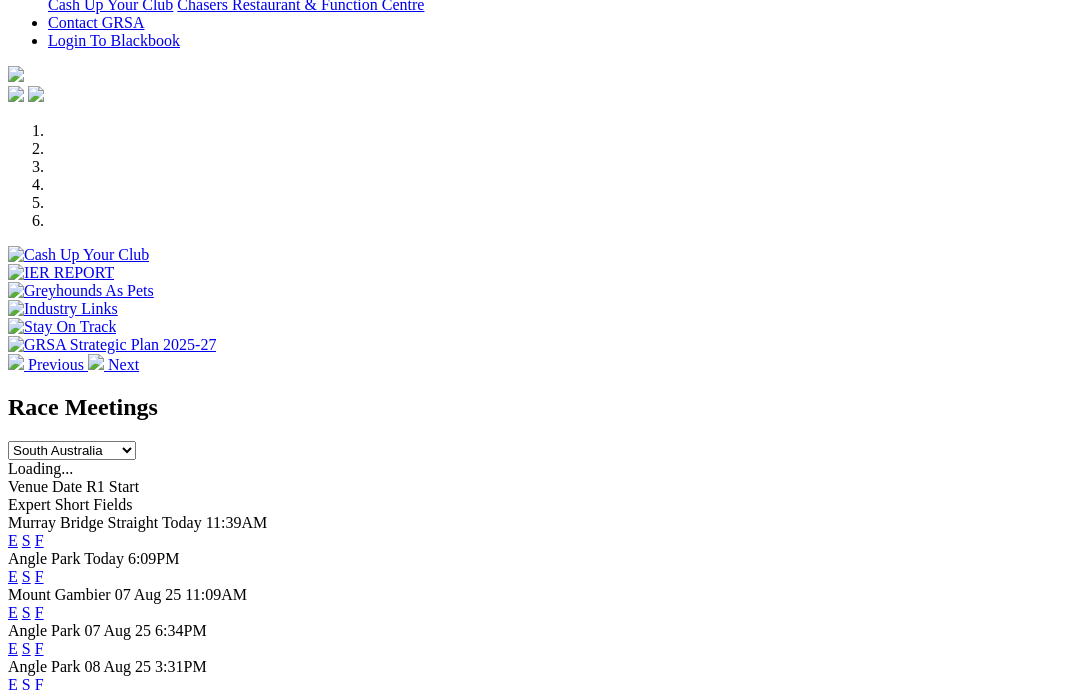 click on "View All Race Meetings" at bounding box center (86, 738) 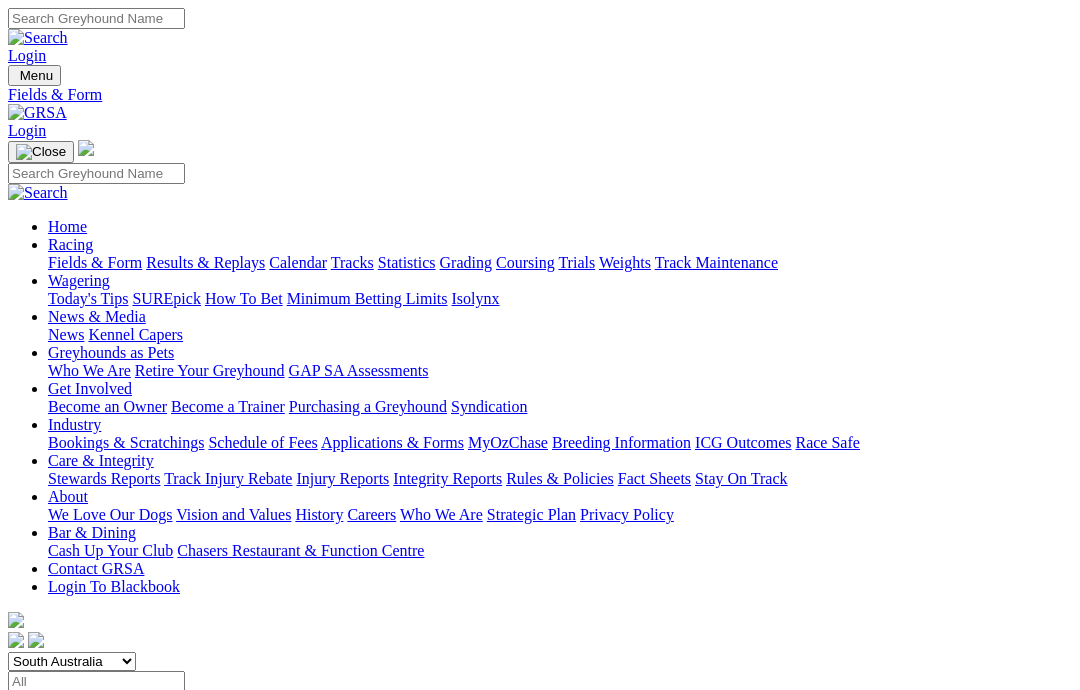 scroll, scrollTop: 0, scrollLeft: 0, axis: both 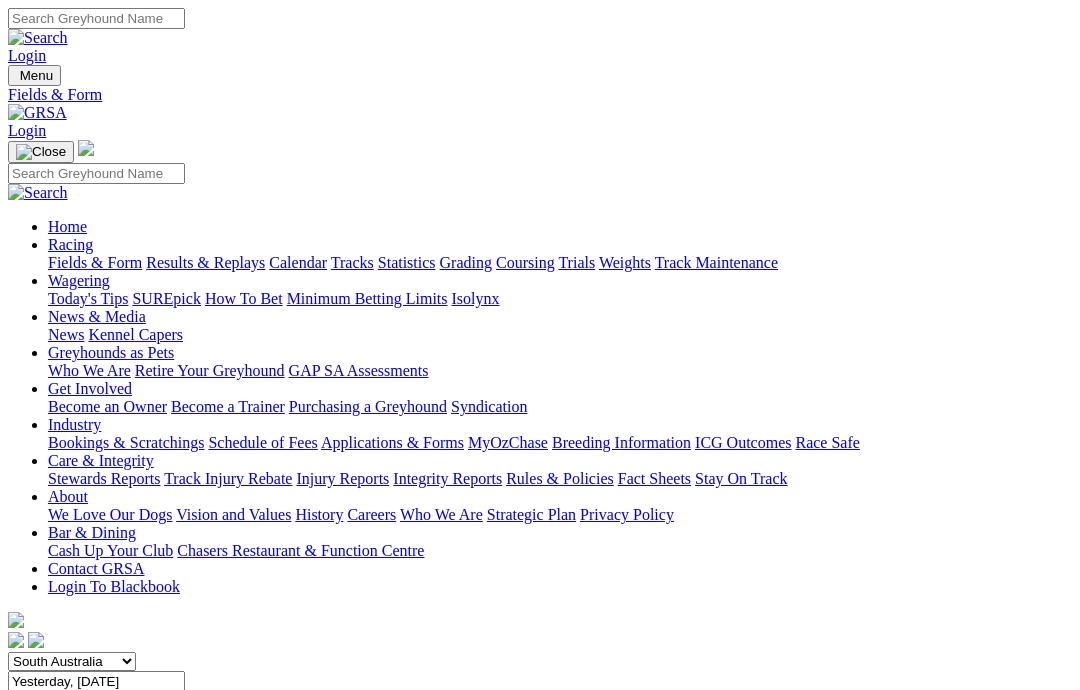 click on "F" at bounding box center [39, 754] 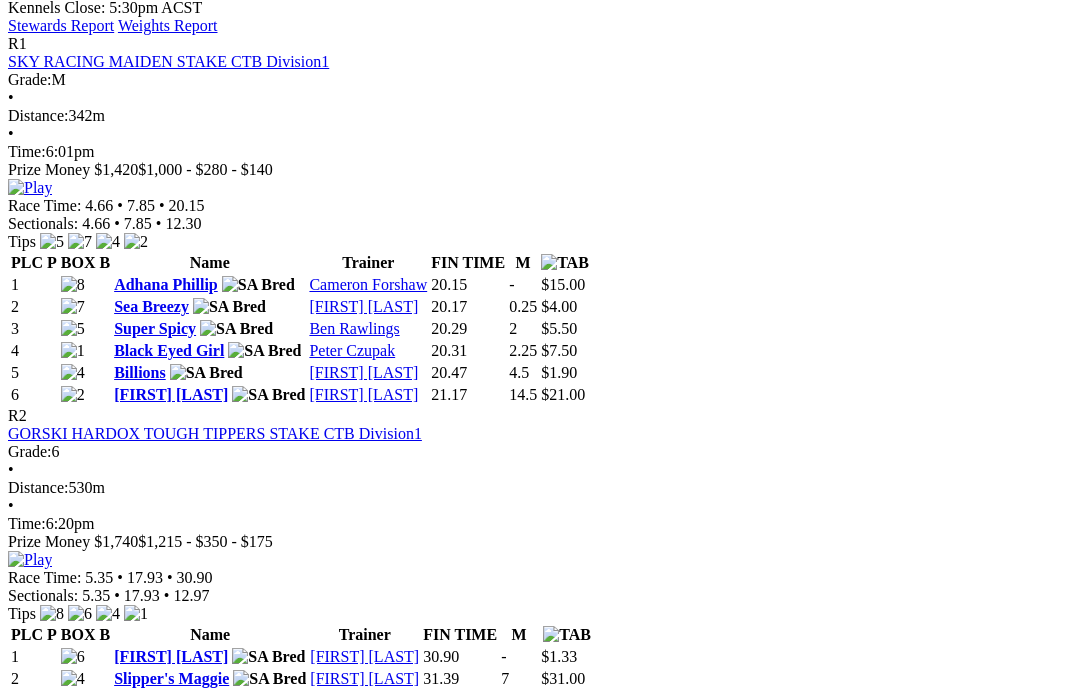 scroll, scrollTop: 0, scrollLeft: 0, axis: both 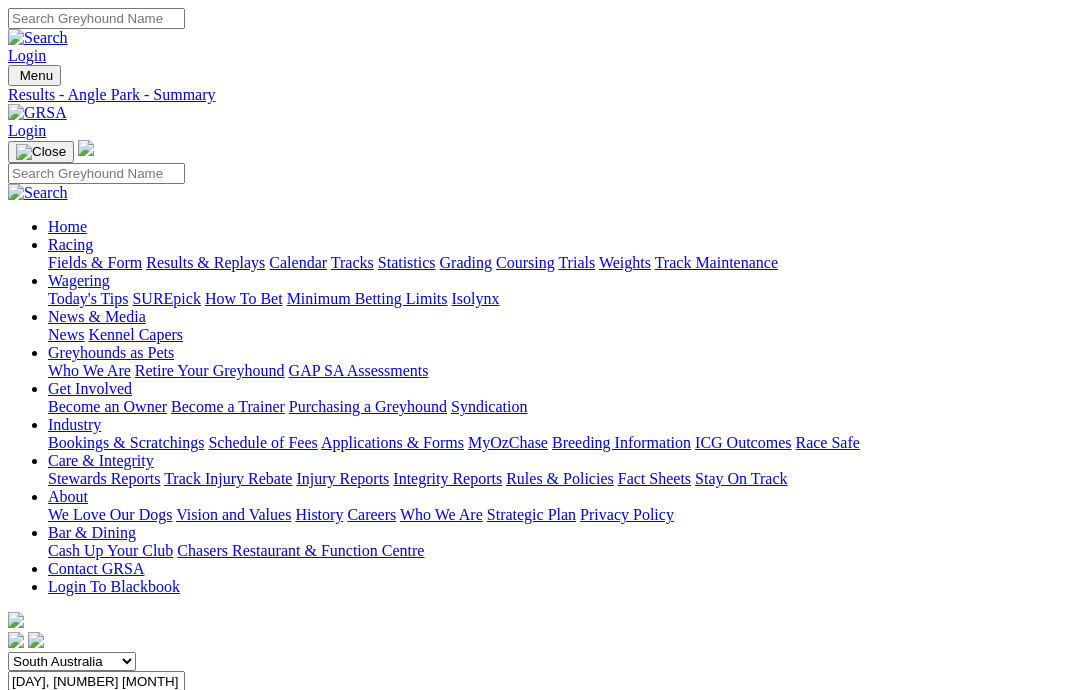 click on "Monday, 4 Aug 2025" at bounding box center (96, 681) 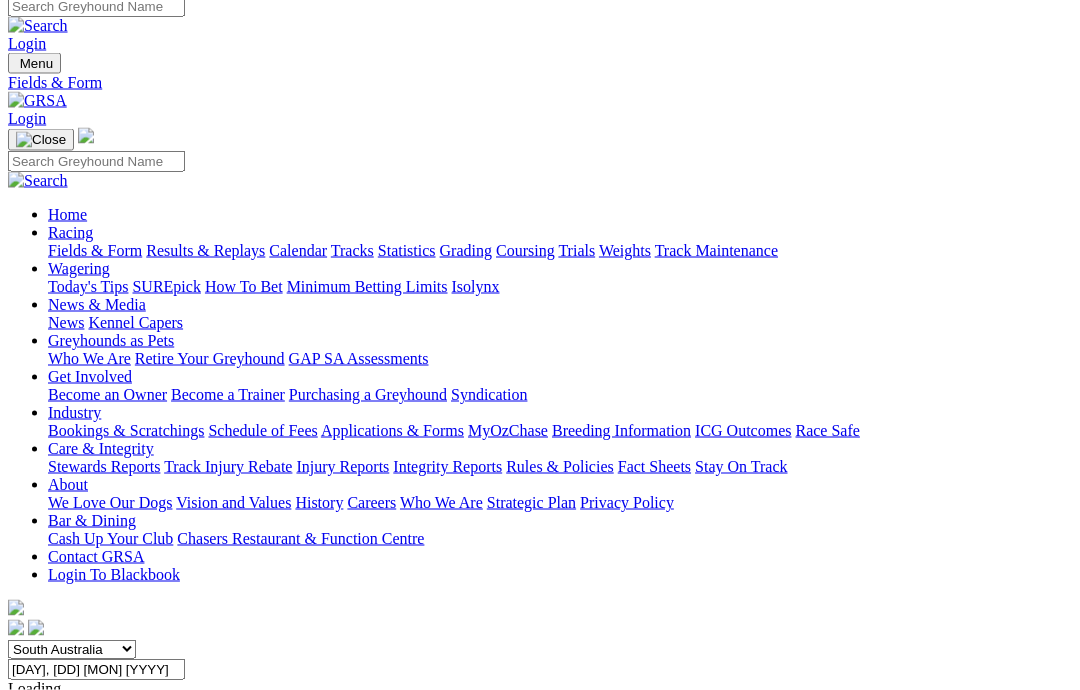 scroll, scrollTop: 13, scrollLeft: 0, axis: vertical 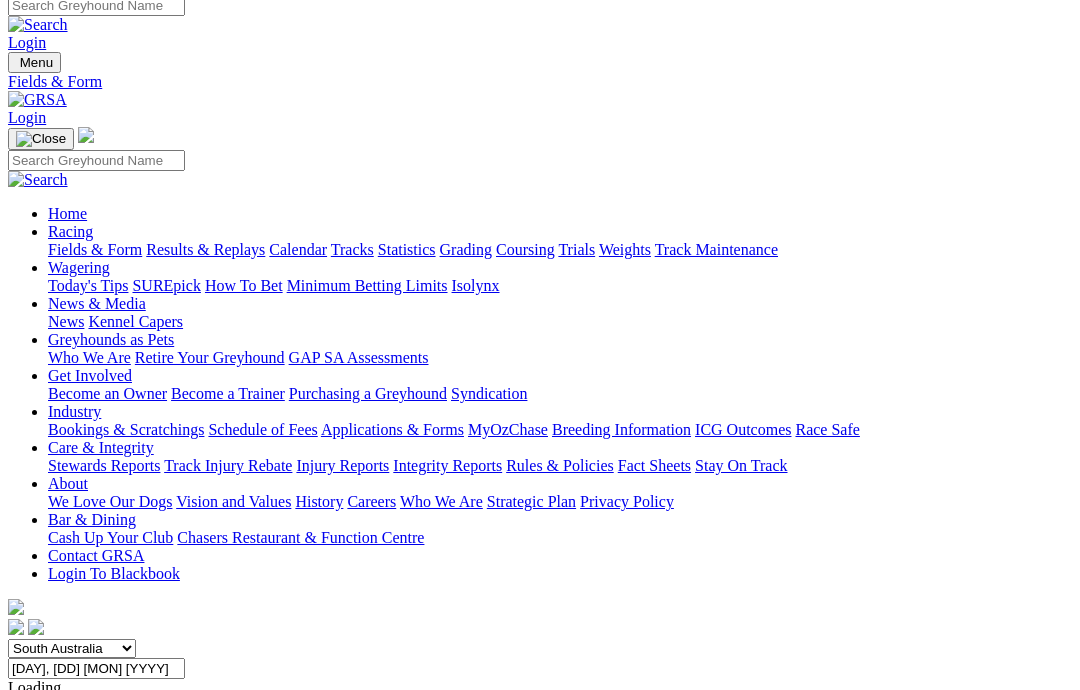 click on "F" at bounding box center (39, 777) 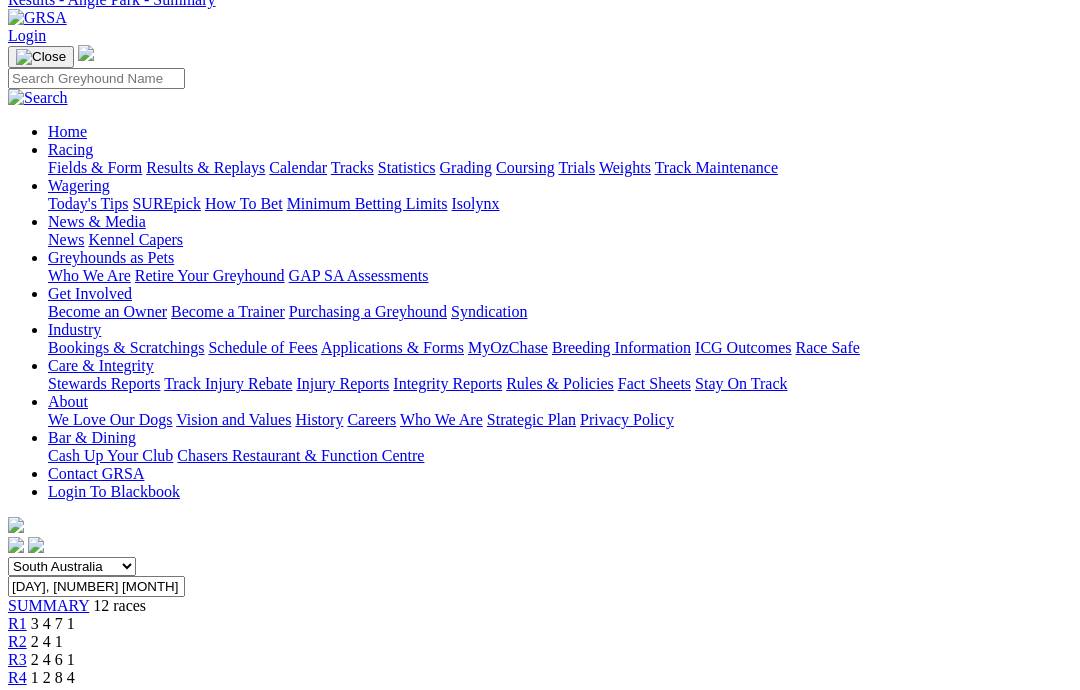 scroll, scrollTop: 0, scrollLeft: 0, axis: both 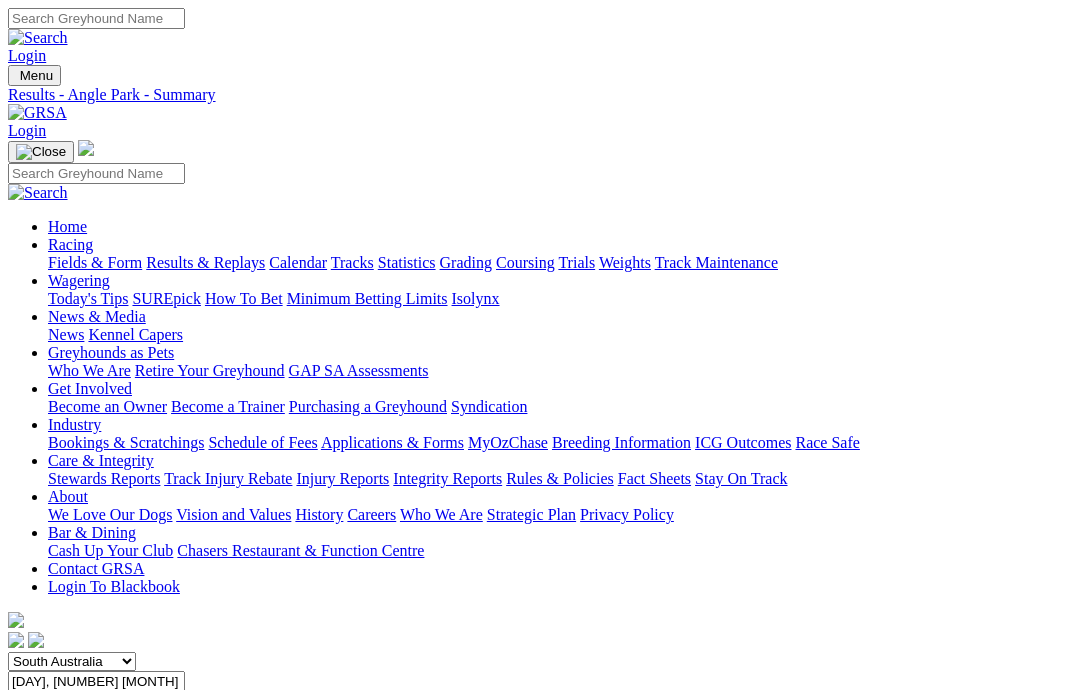 click on "[DAY], [NUMBER] [MONTH] [YEAR]" at bounding box center (96, 681) 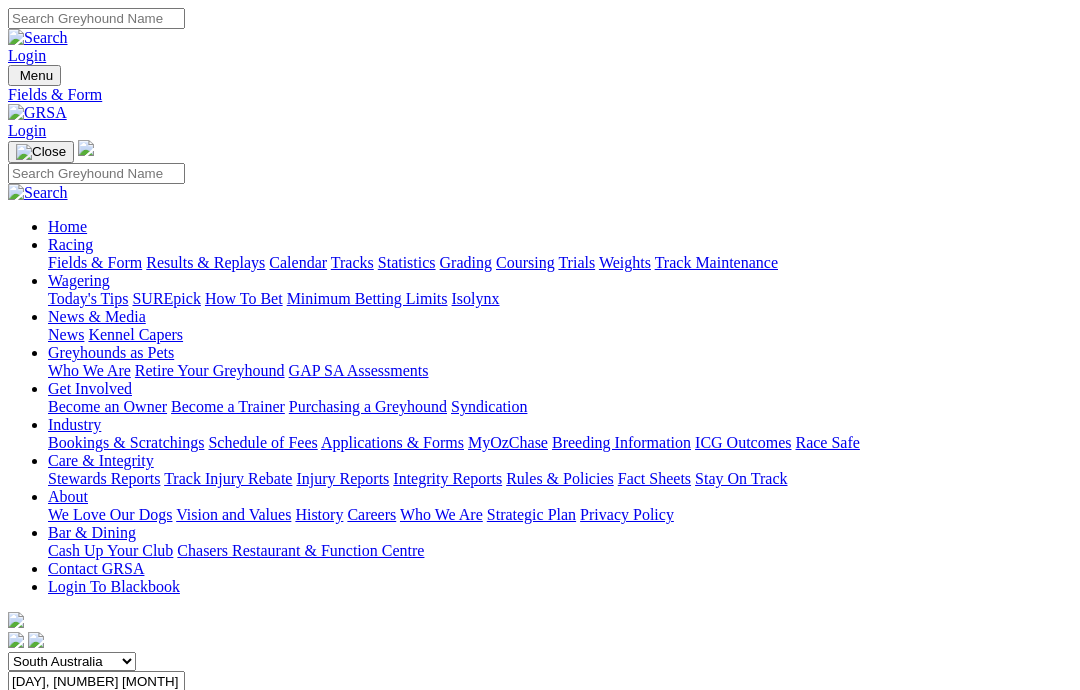 scroll, scrollTop: 0, scrollLeft: 0, axis: both 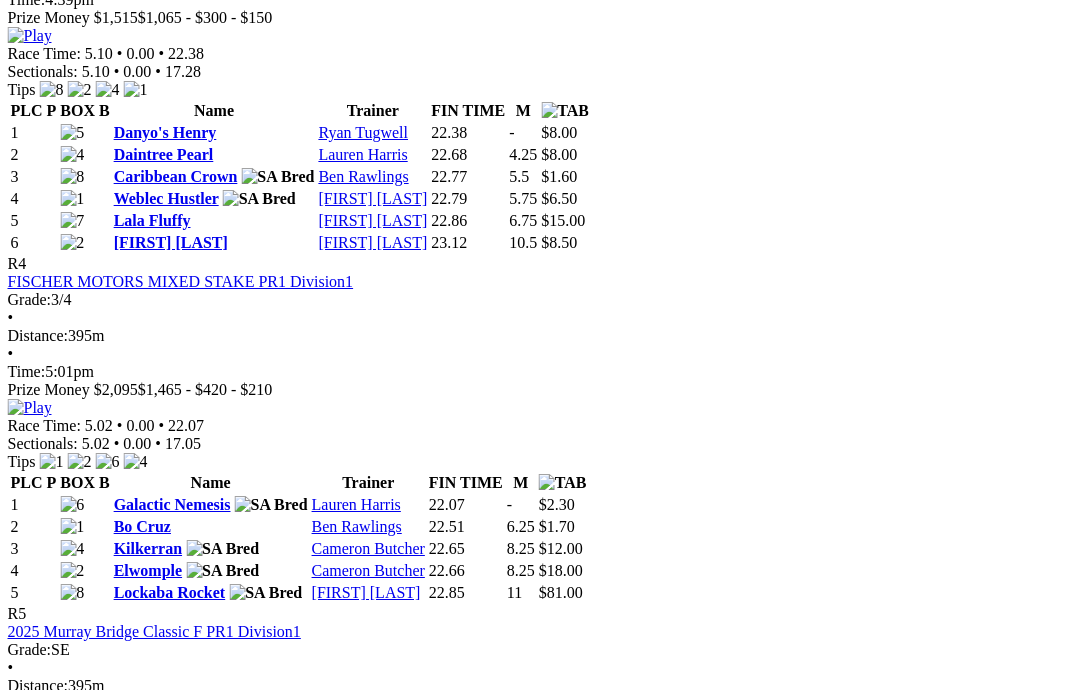 click on "Kisauni" at bounding box center [140, 1992] 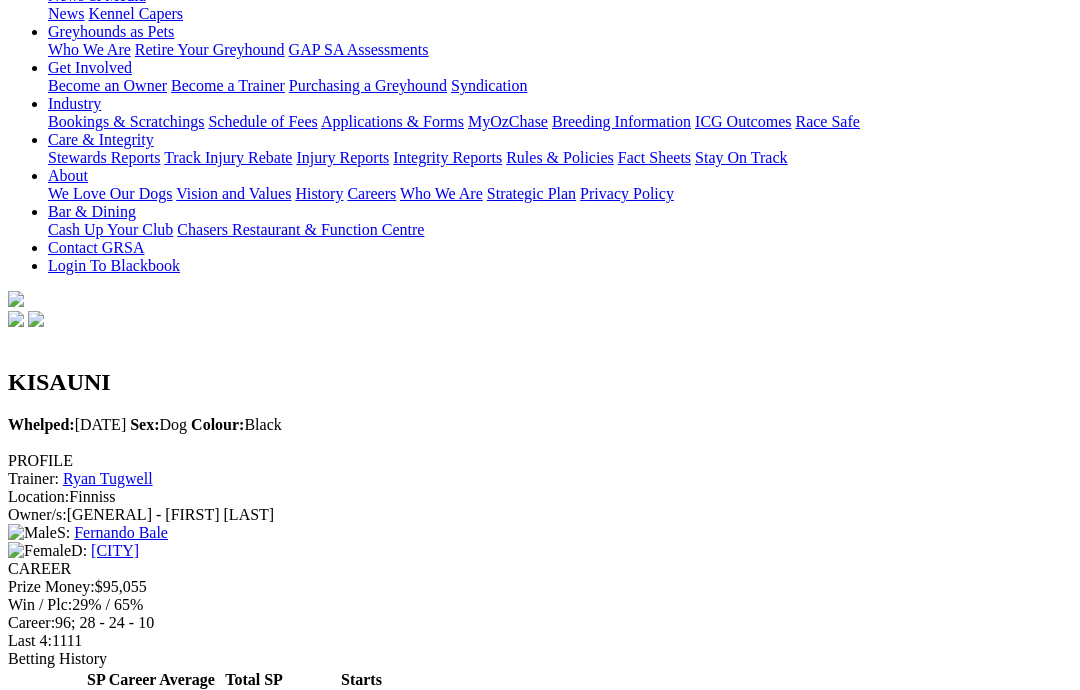 scroll, scrollTop: 0, scrollLeft: 0, axis: both 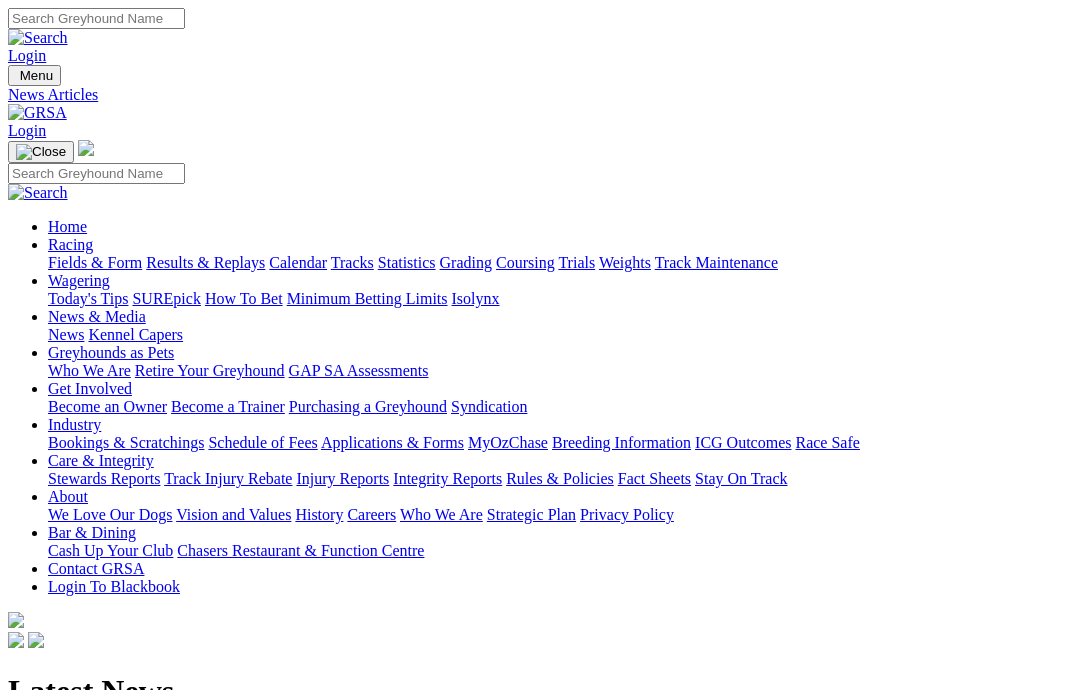 click on "Care & Integrity" at bounding box center [101, 460] 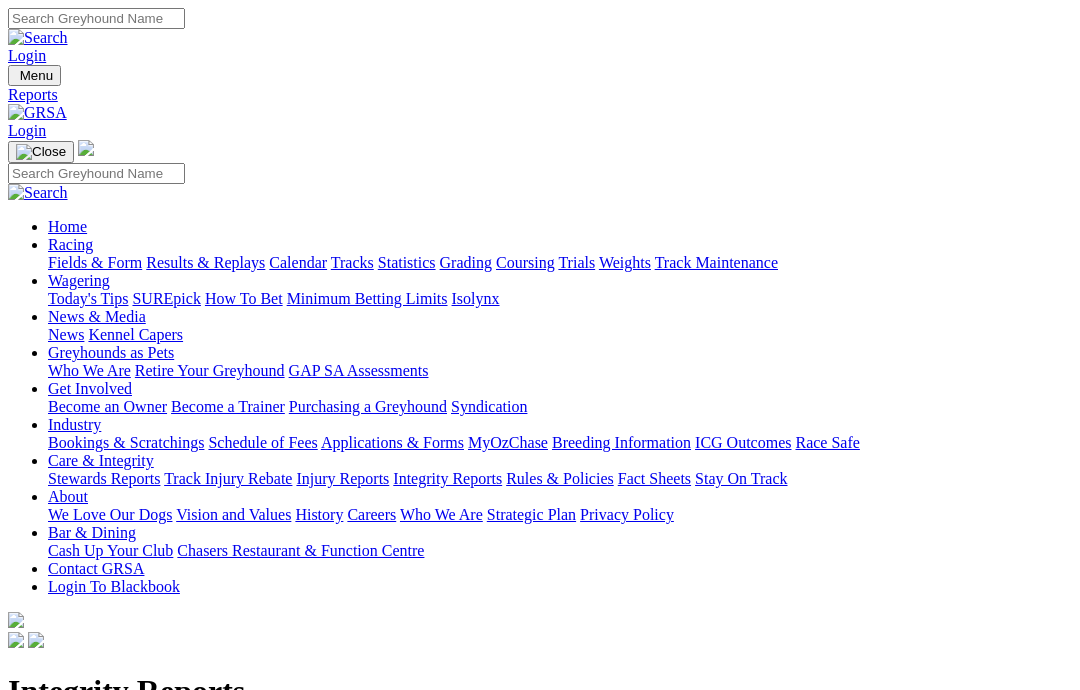 scroll, scrollTop: 0, scrollLeft: 0, axis: both 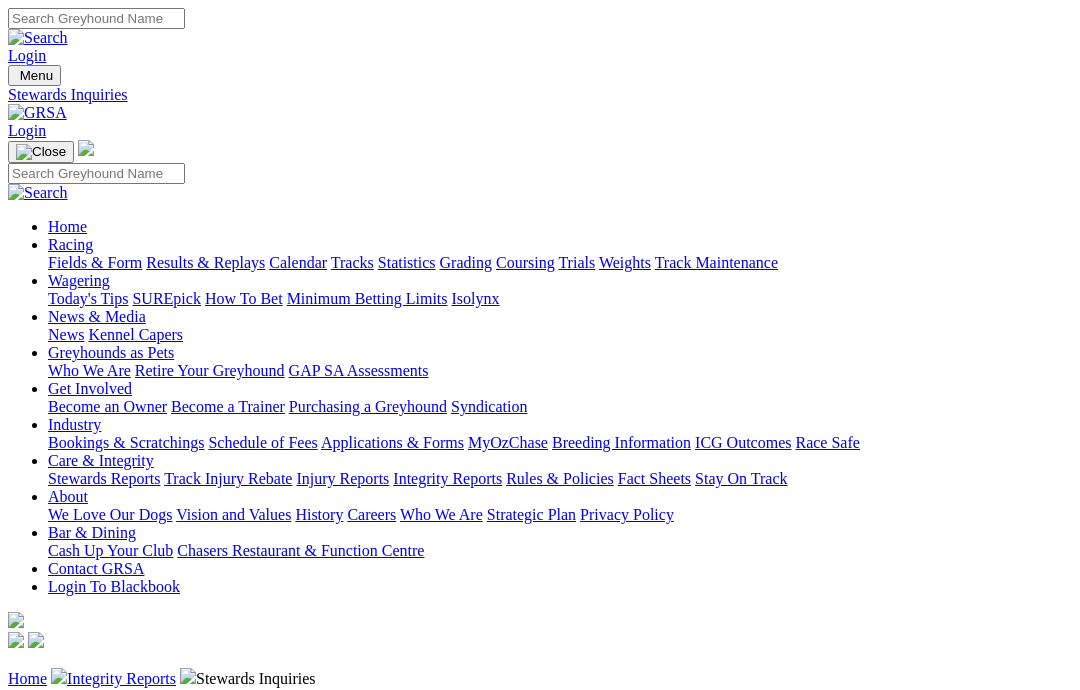click on "GRSA Integrity Hearings" at bounding box center (589, 776) 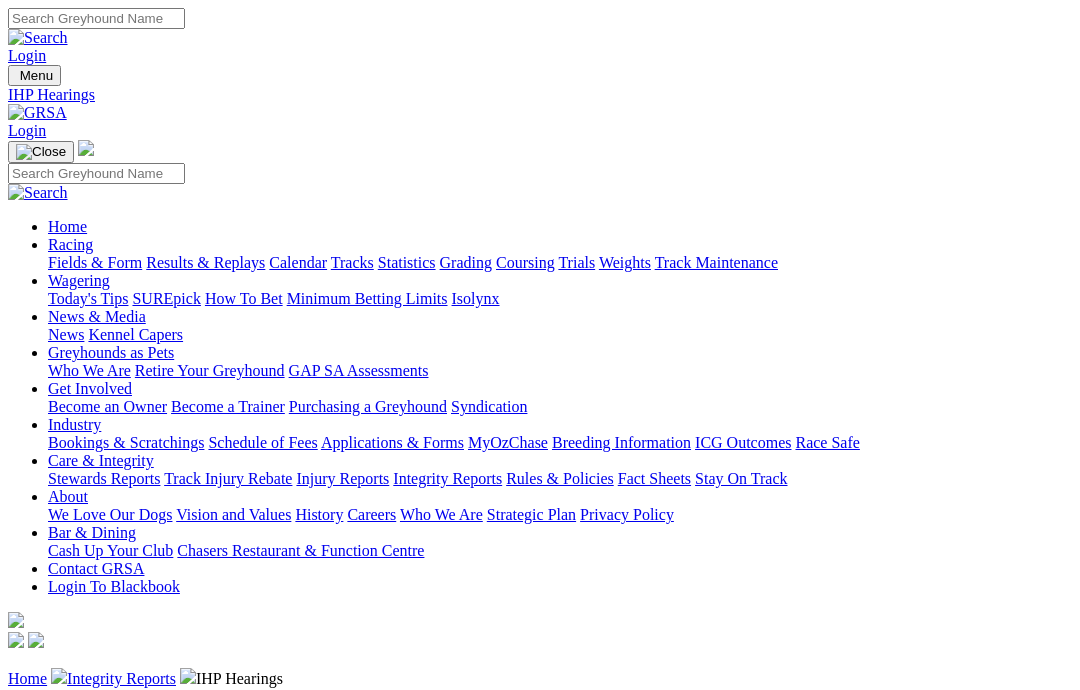 scroll, scrollTop: 0, scrollLeft: 0, axis: both 